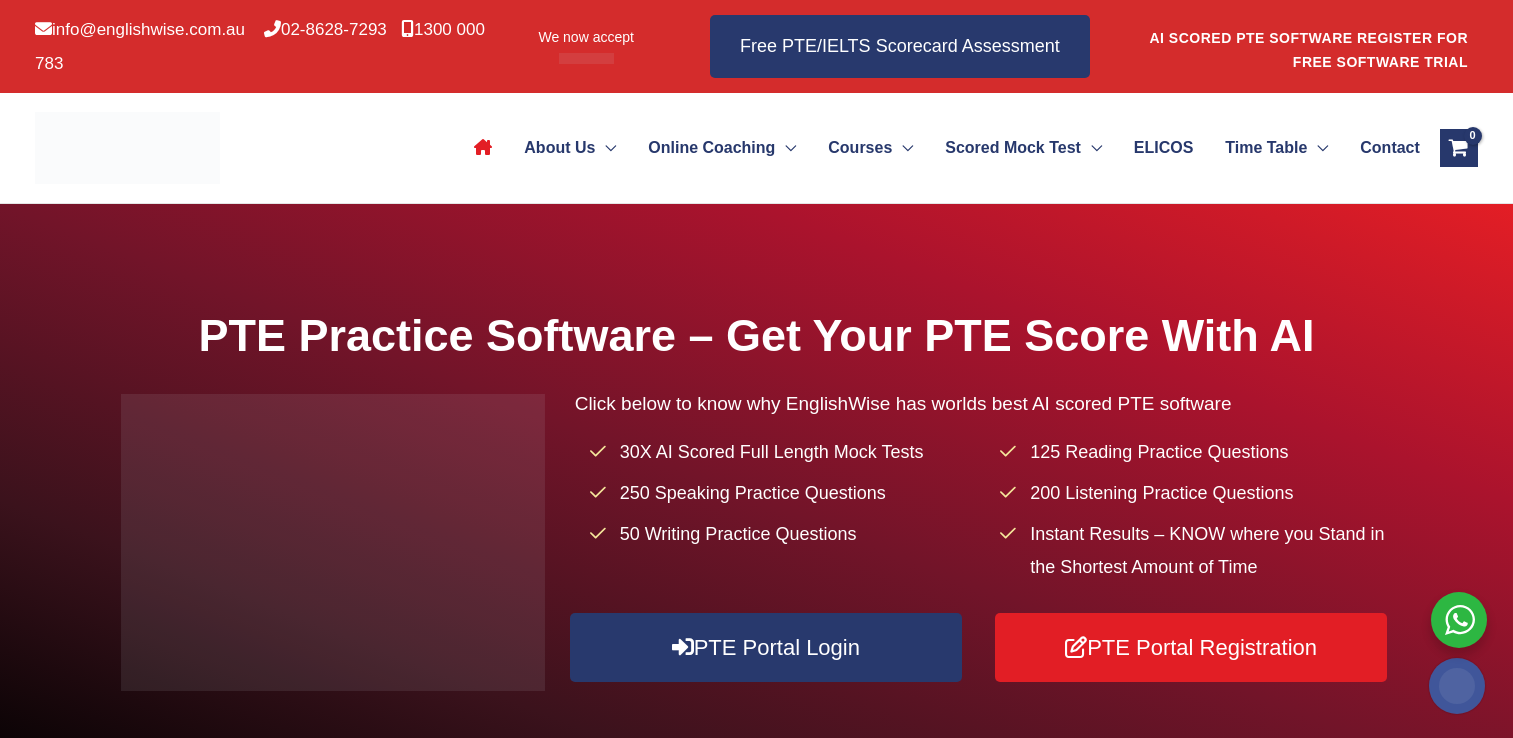 scroll, scrollTop: 0, scrollLeft: 0, axis: both 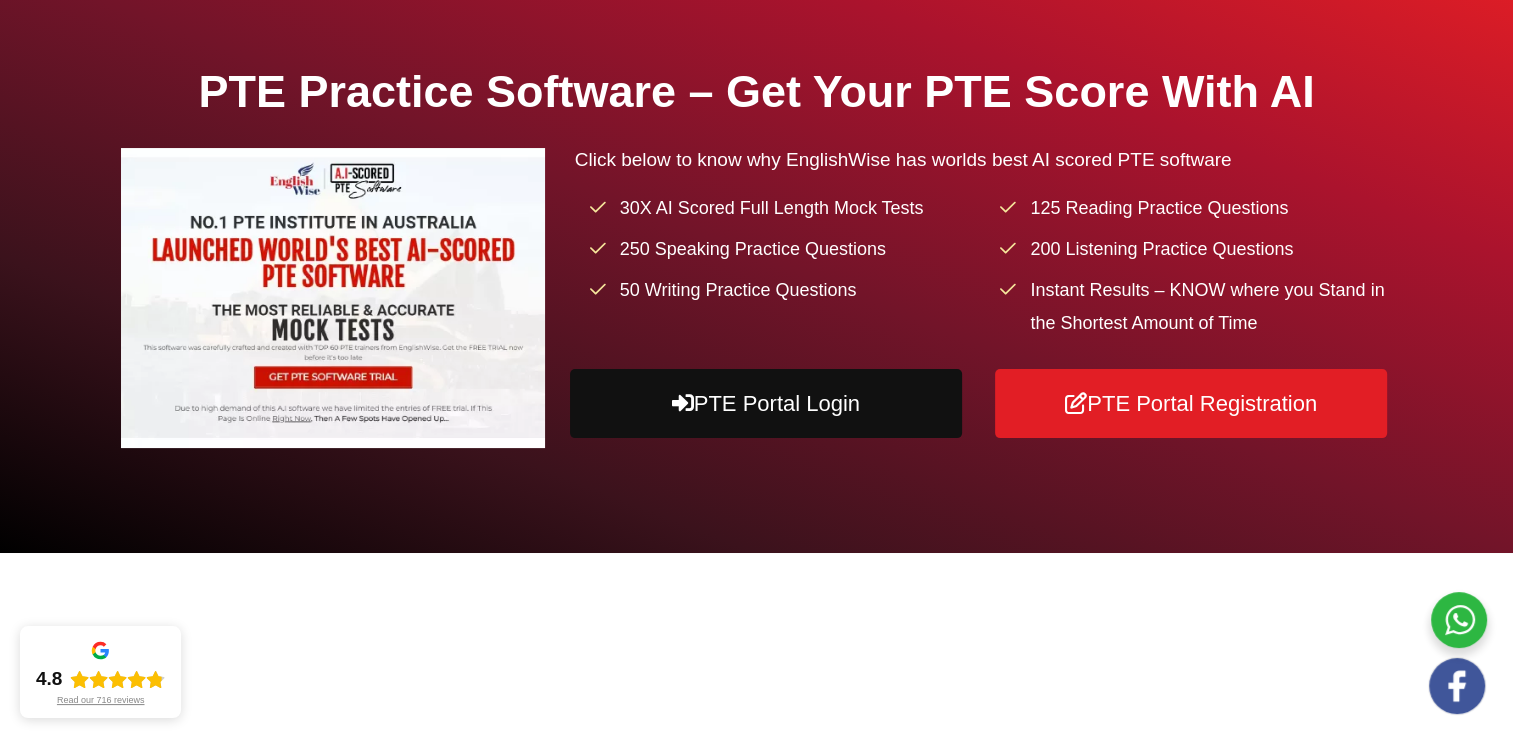 click on "PTE Portal Login" at bounding box center [766, 403] 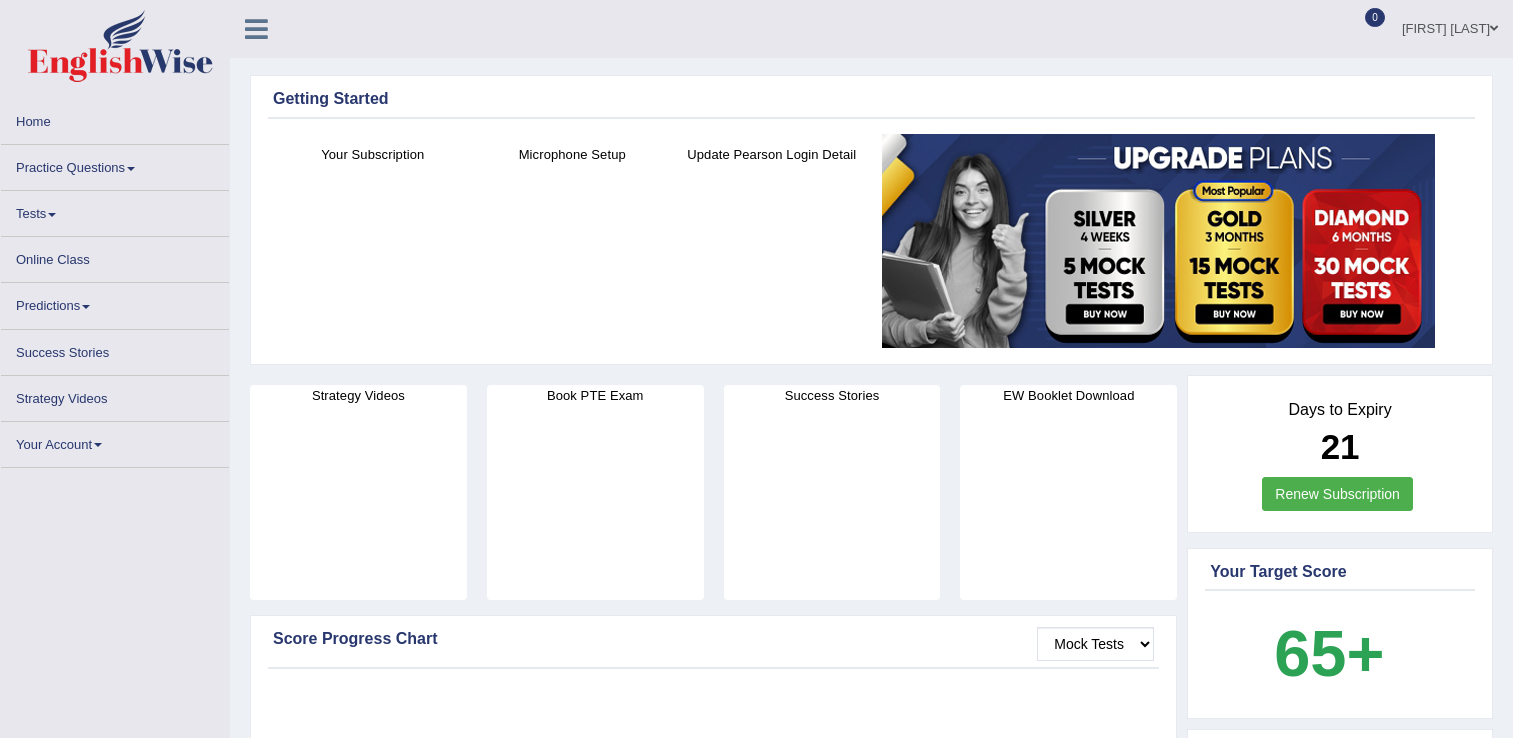 scroll, scrollTop: 0, scrollLeft: 0, axis: both 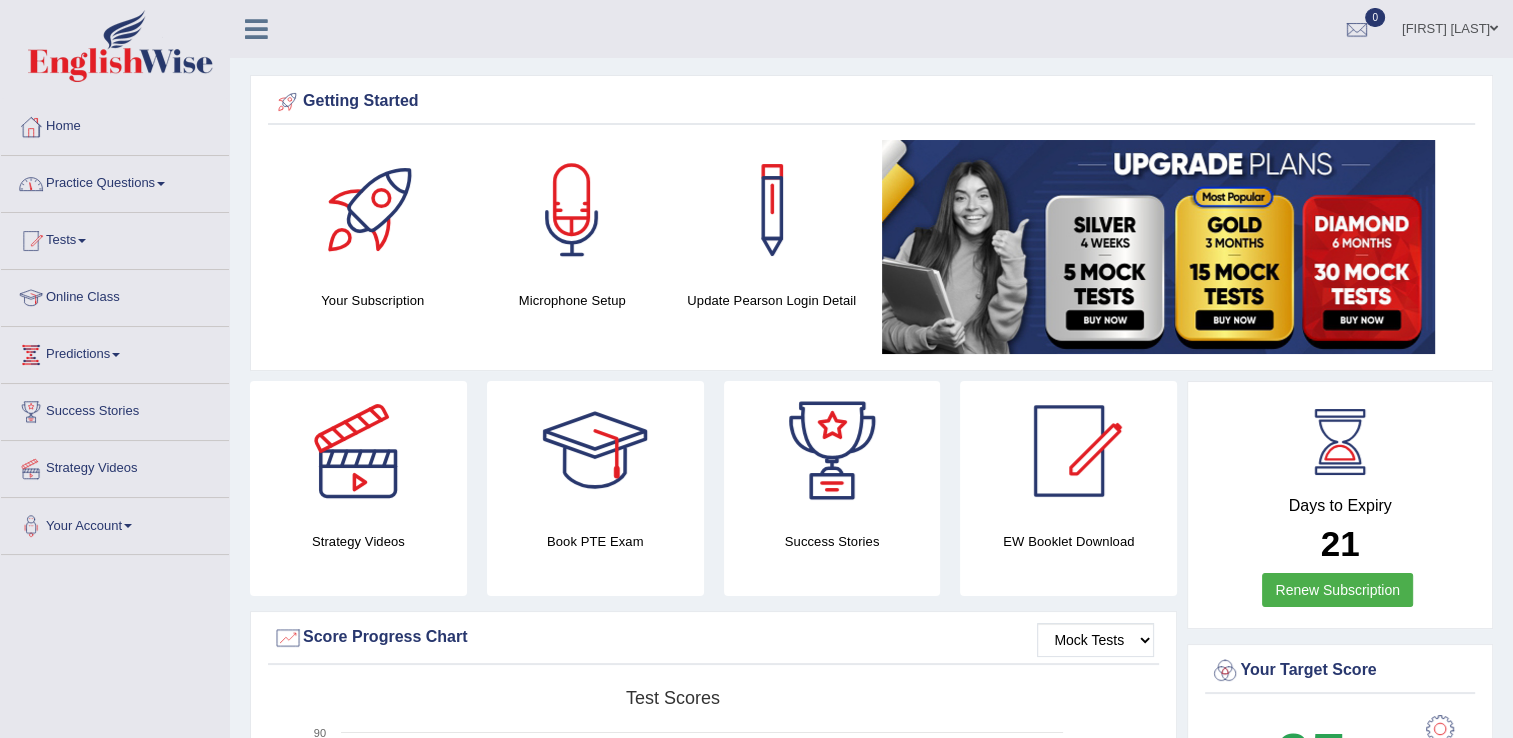 click at bounding box center (161, 184) 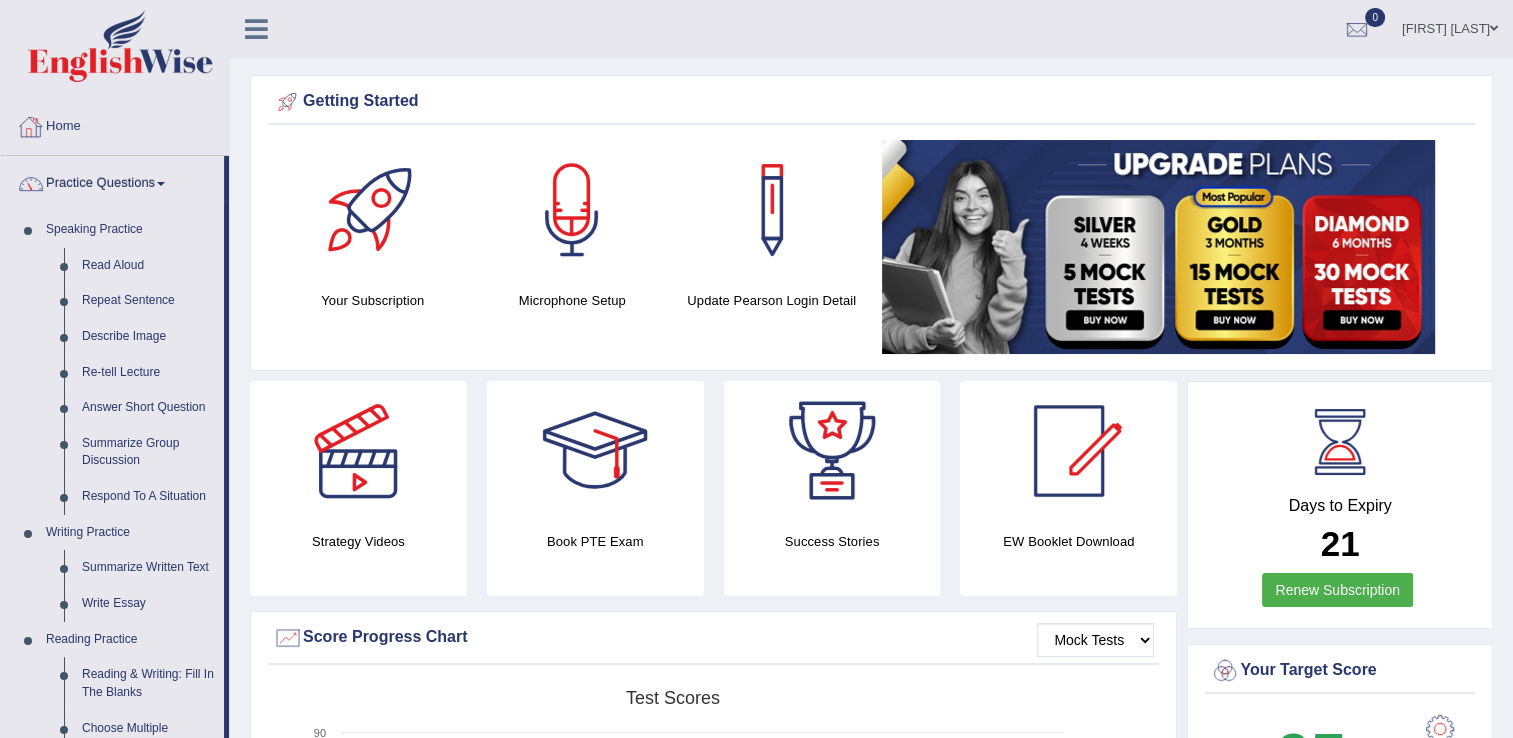 click on "Practice Questions" at bounding box center [112, 181] 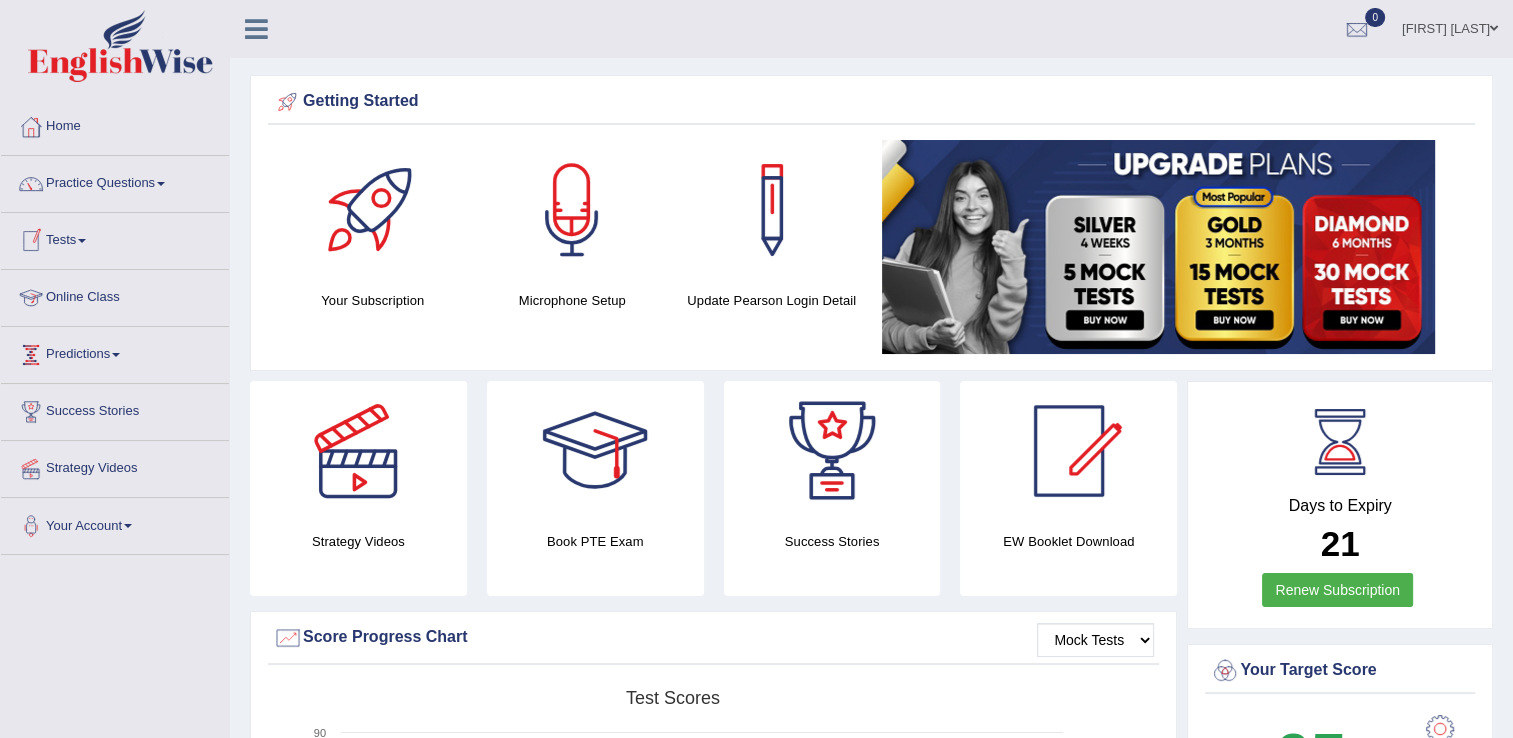 click on "Online Class" at bounding box center [115, 295] 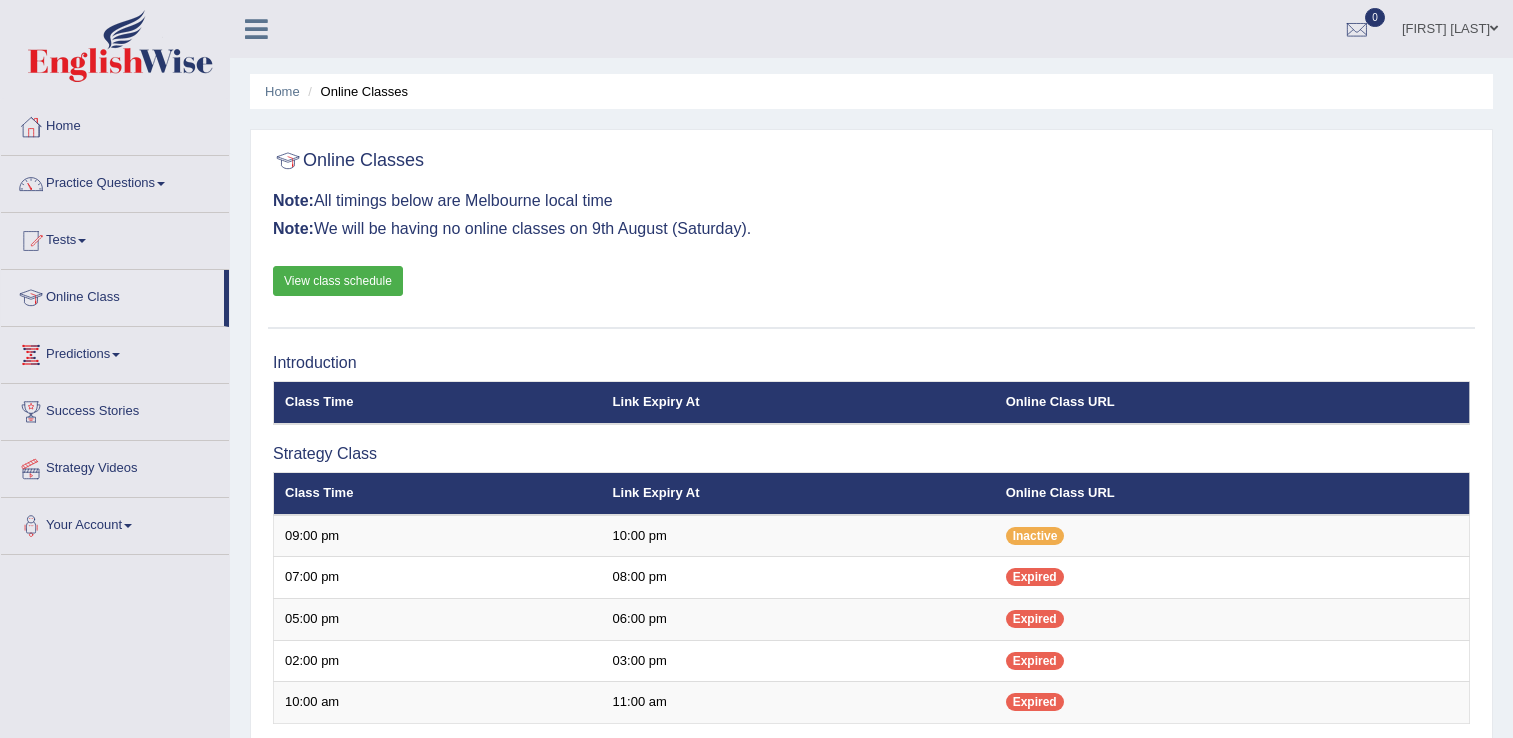 scroll, scrollTop: 0, scrollLeft: 0, axis: both 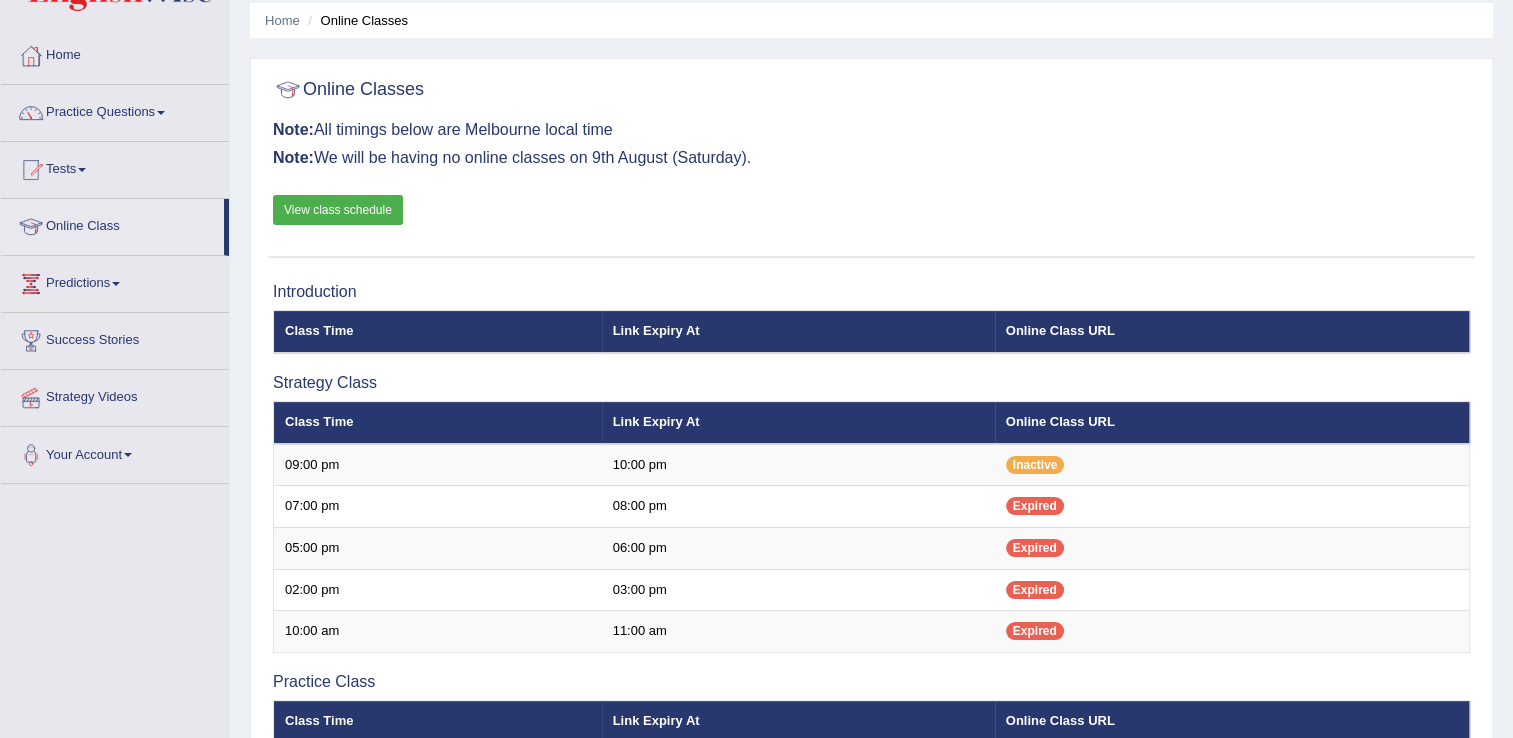 click on "View class schedule" at bounding box center [338, 210] 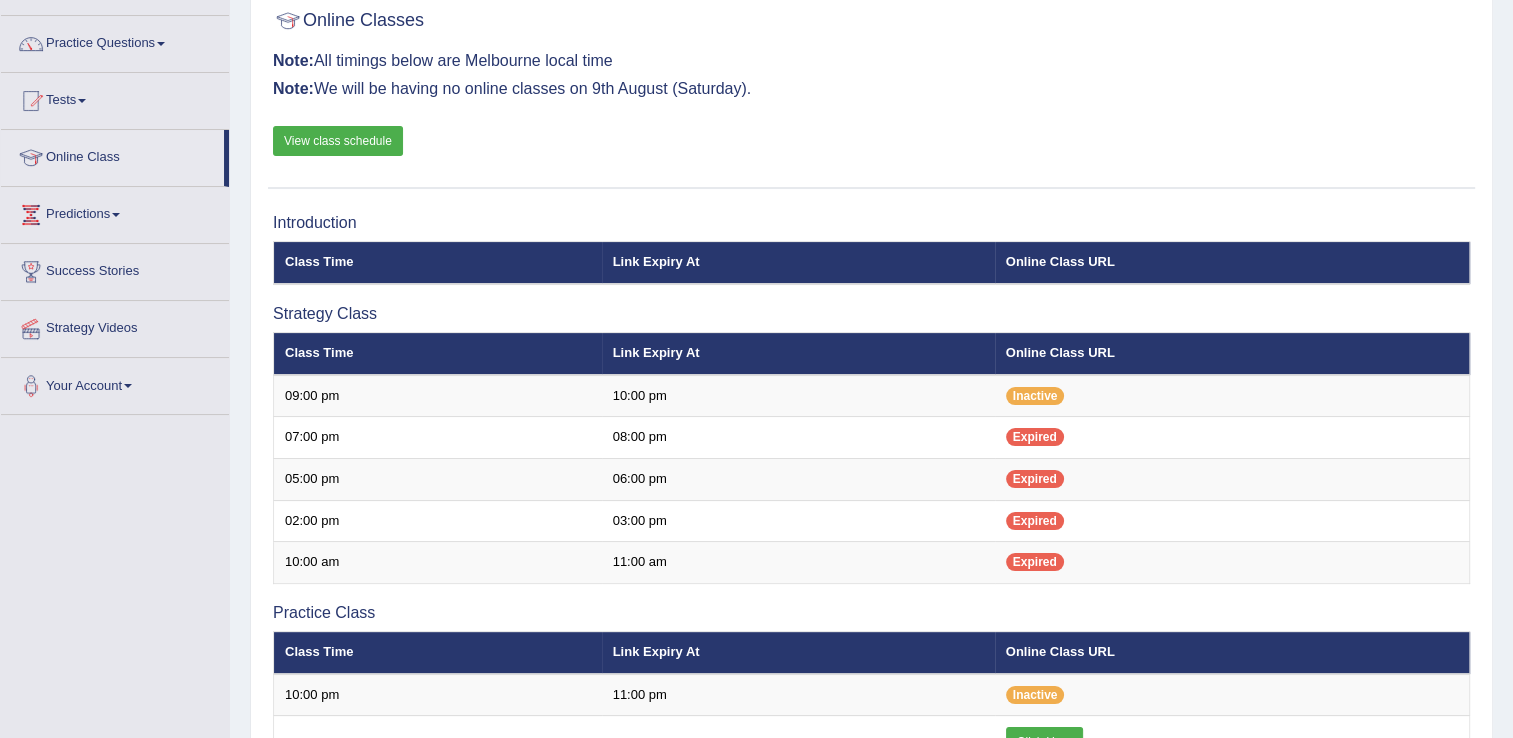 scroll, scrollTop: 138, scrollLeft: 0, axis: vertical 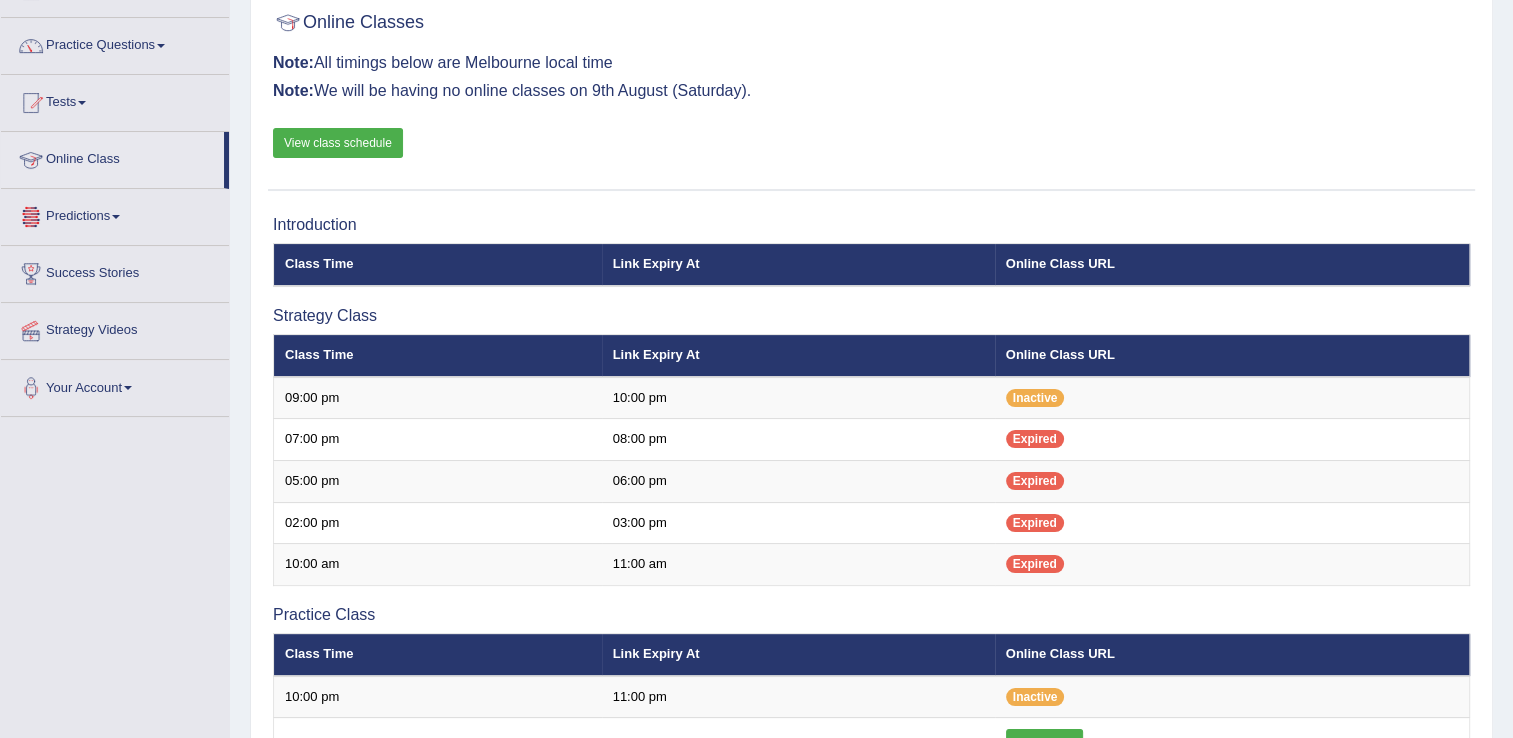 click on "Online Class" at bounding box center [112, 157] 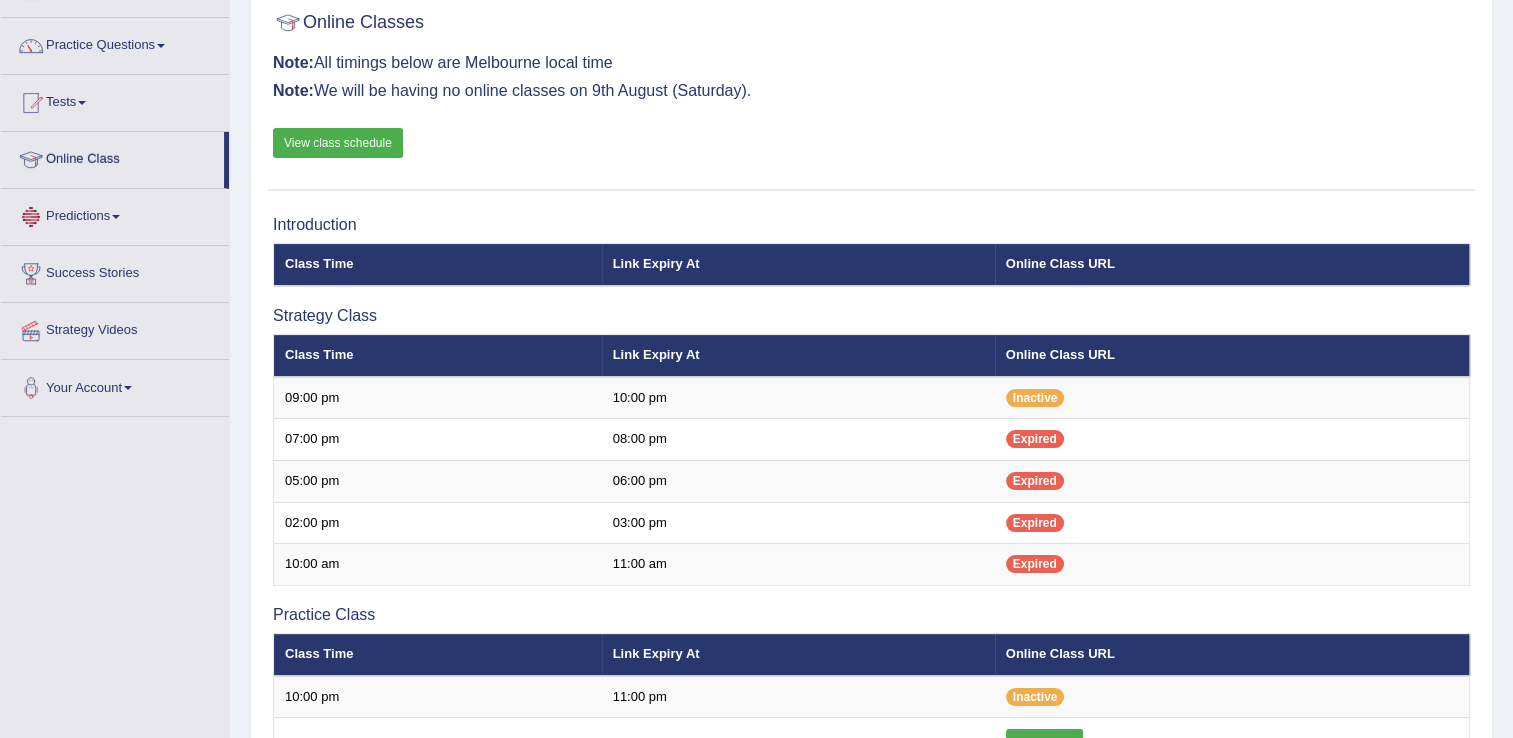 scroll, scrollTop: 260, scrollLeft: 0, axis: vertical 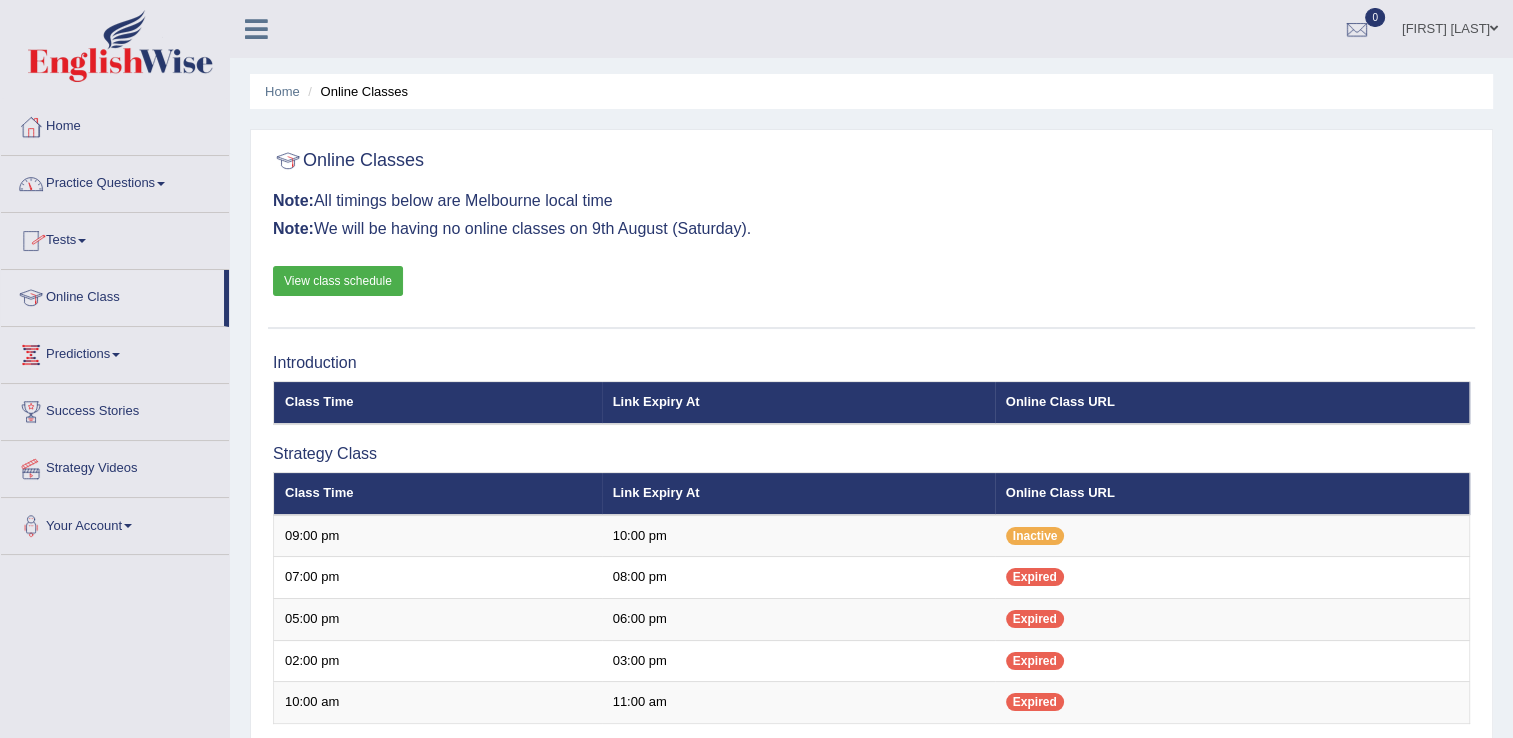 click on "Online Class" at bounding box center [112, 295] 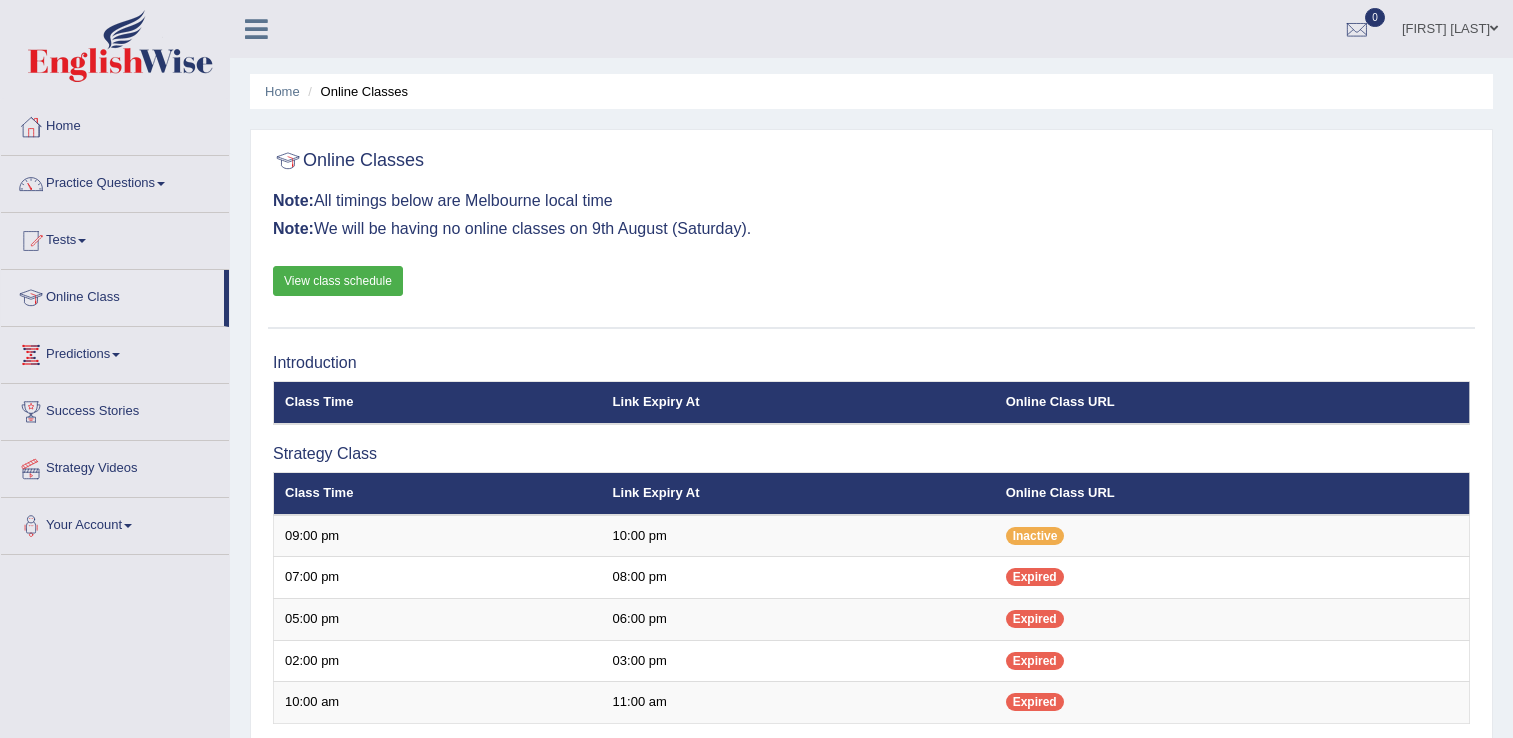 scroll, scrollTop: 239, scrollLeft: 0, axis: vertical 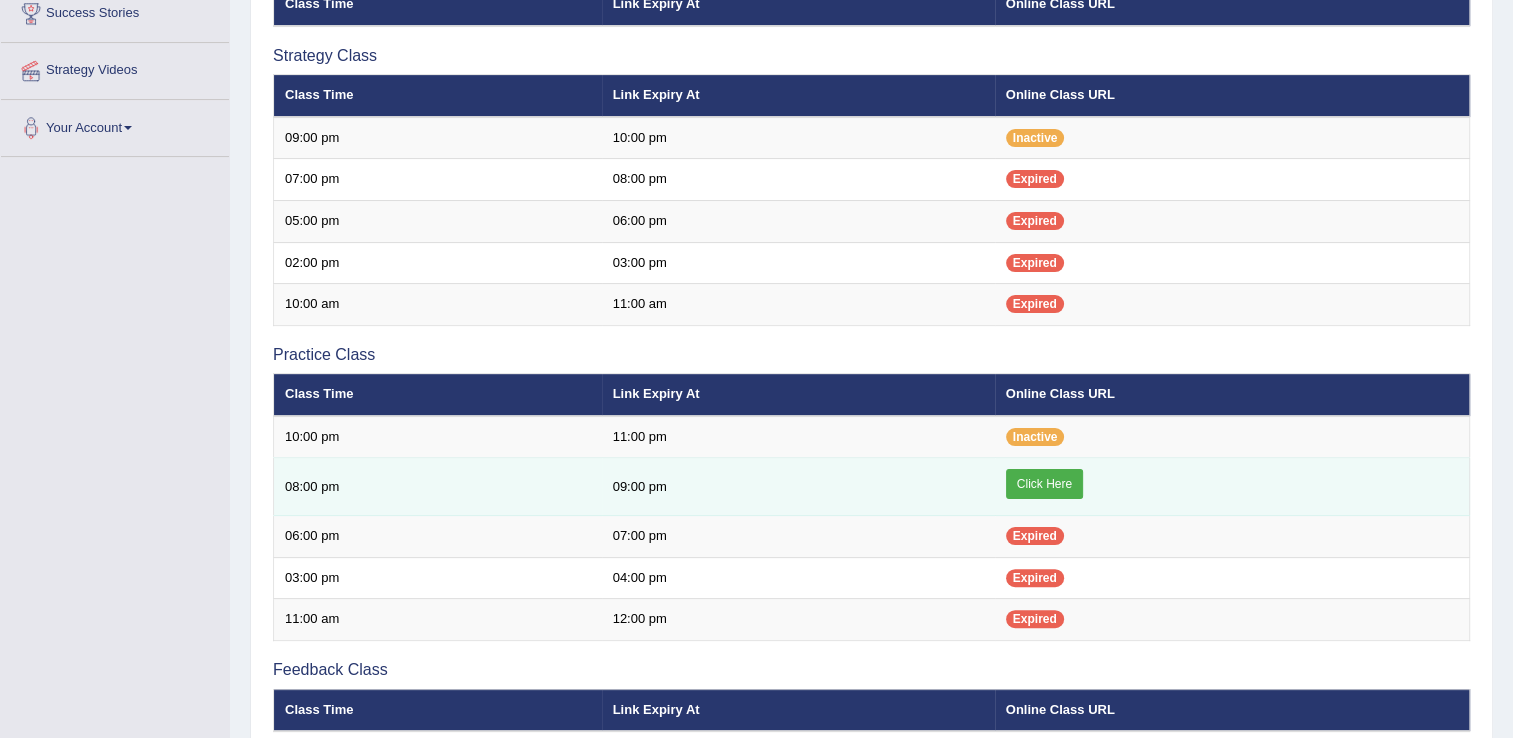 click on "Click Here" at bounding box center [1044, 484] 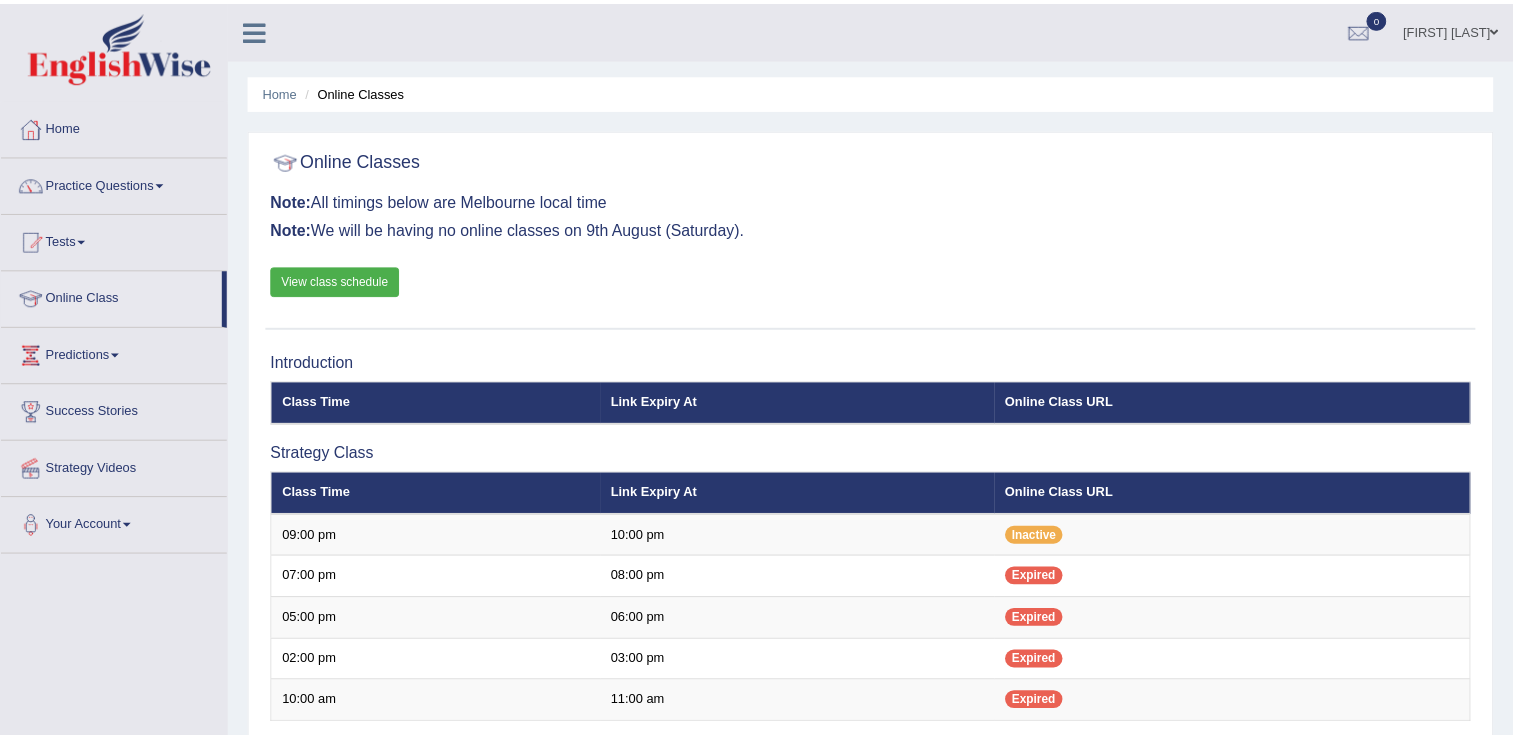 scroll, scrollTop: 398, scrollLeft: 0, axis: vertical 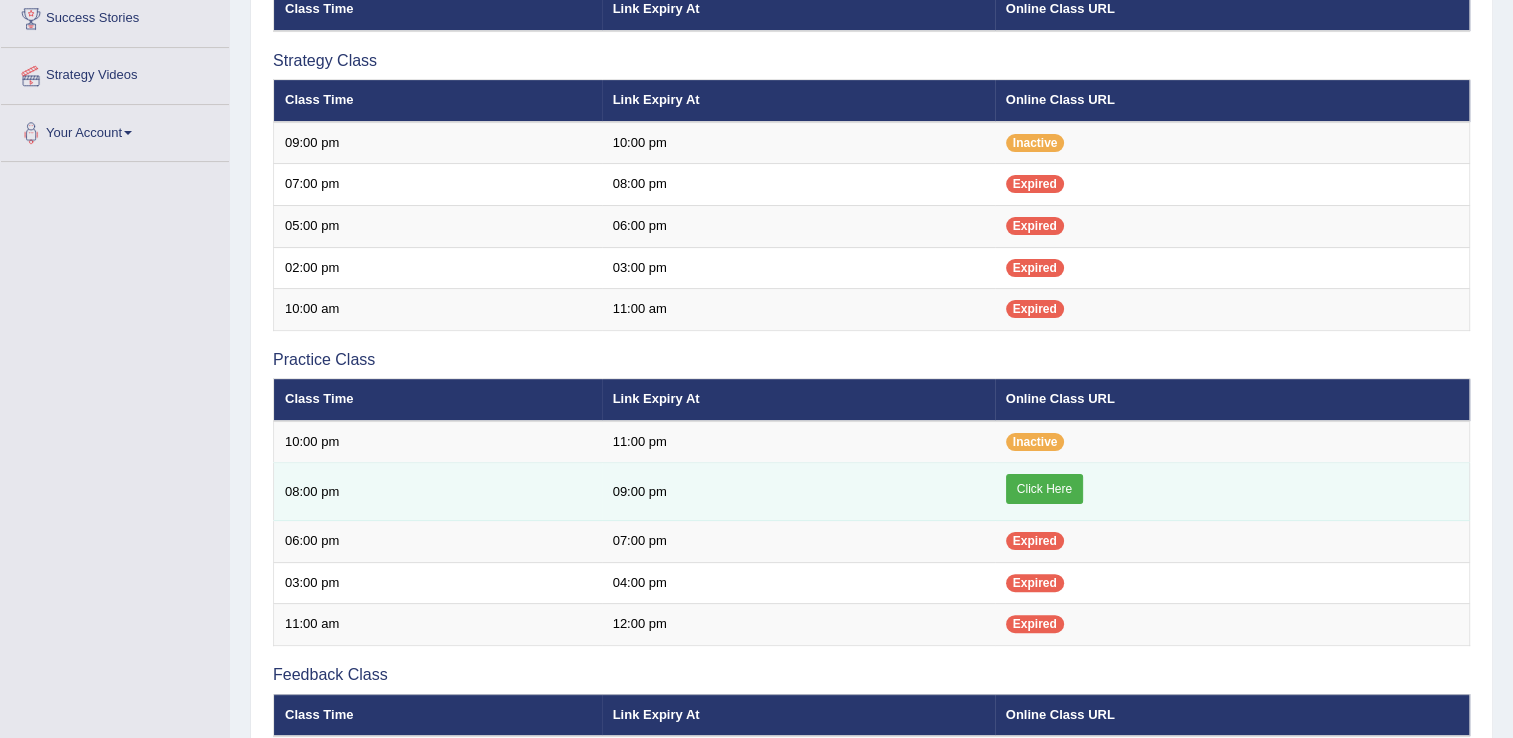 click on "Click Here" at bounding box center (1044, 489) 